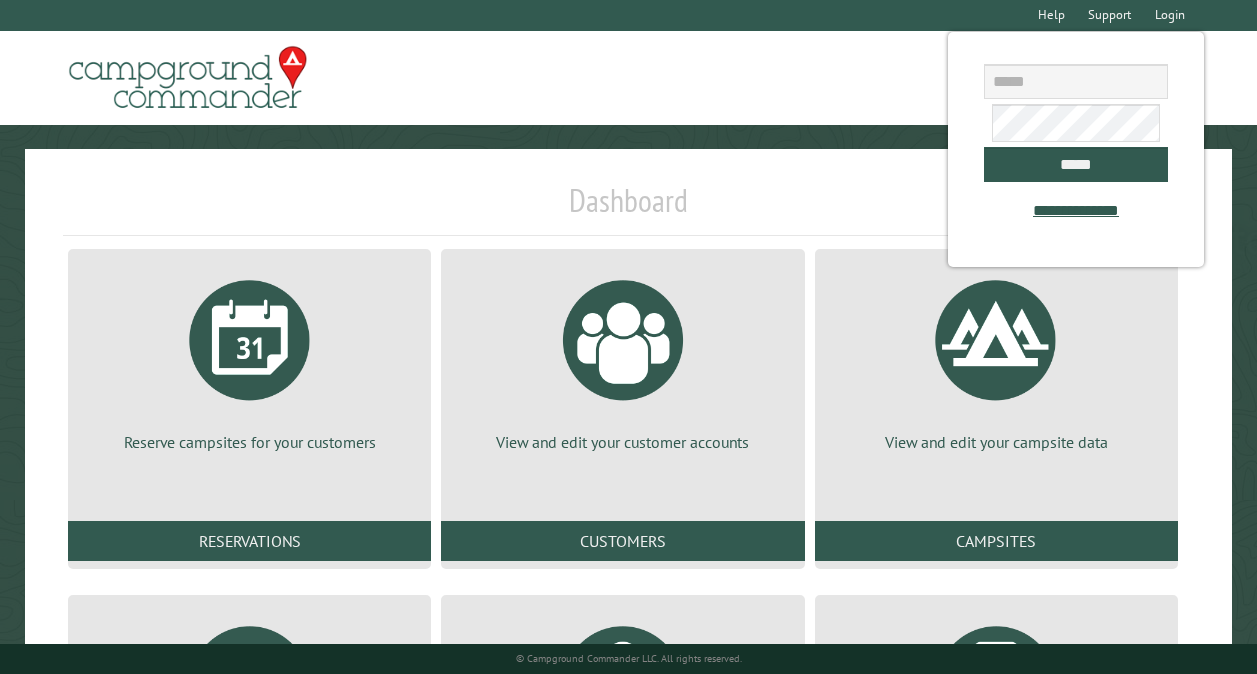 scroll, scrollTop: 0, scrollLeft: 0, axis: both 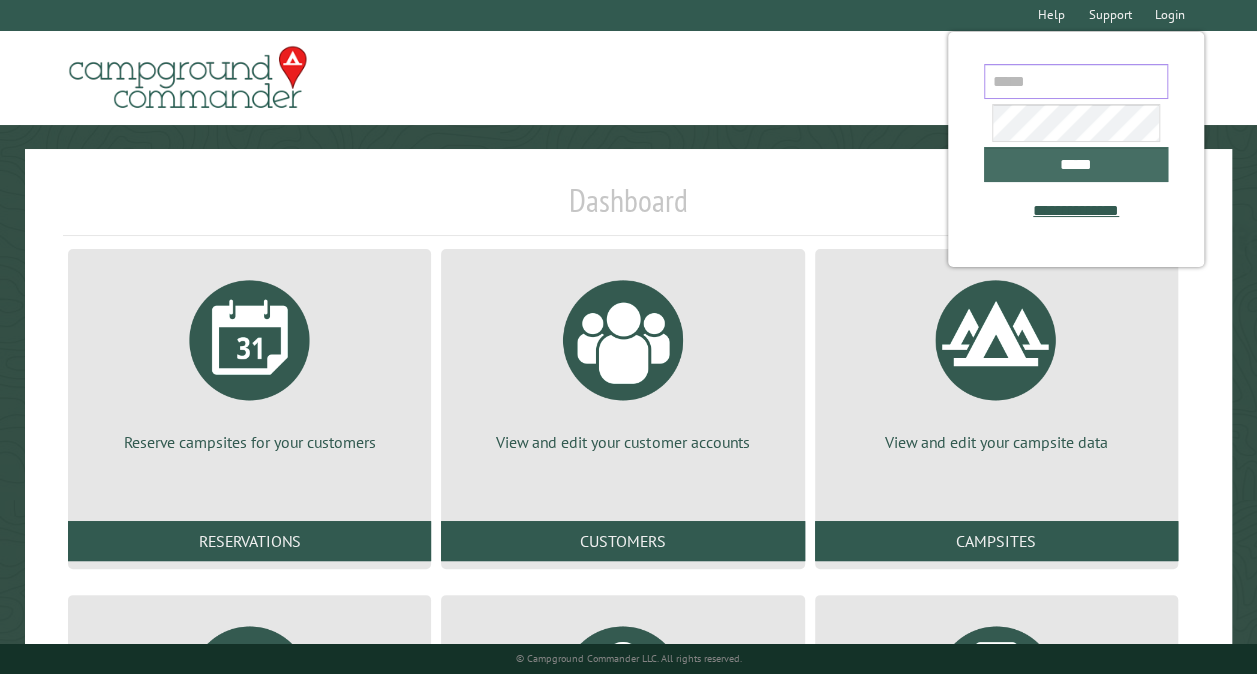 type on "**********" 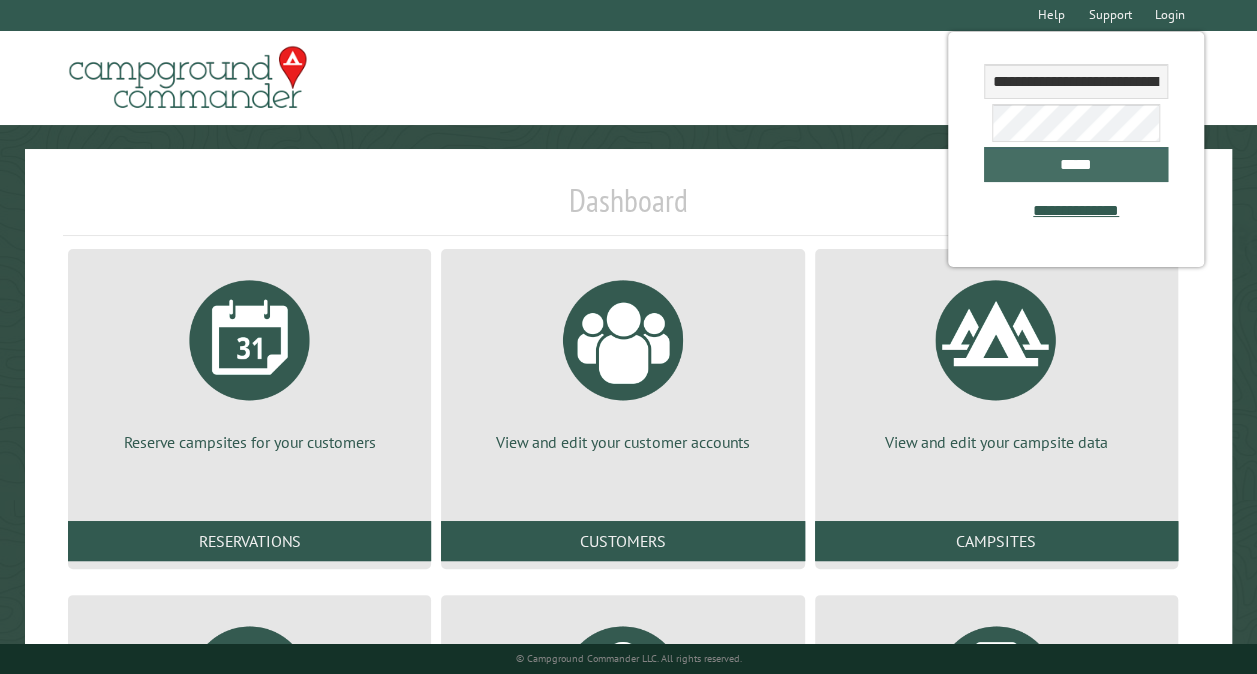 click on "*****" at bounding box center [1076, 164] 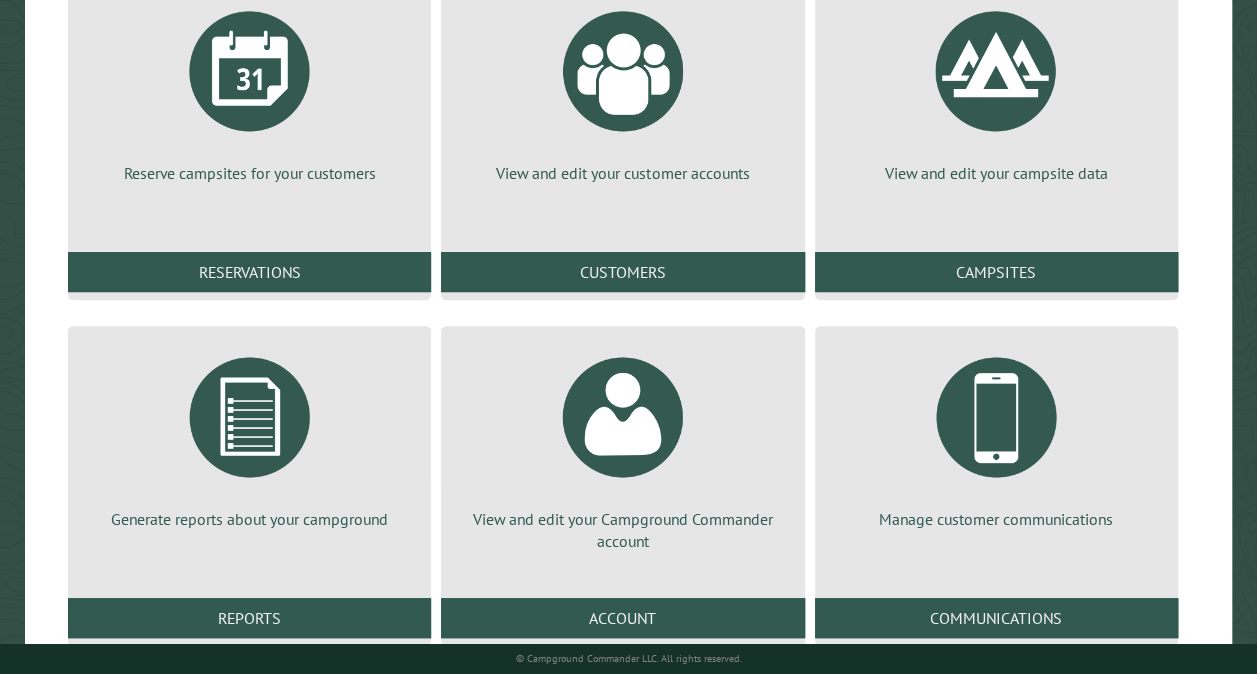 scroll, scrollTop: 280, scrollLeft: 0, axis: vertical 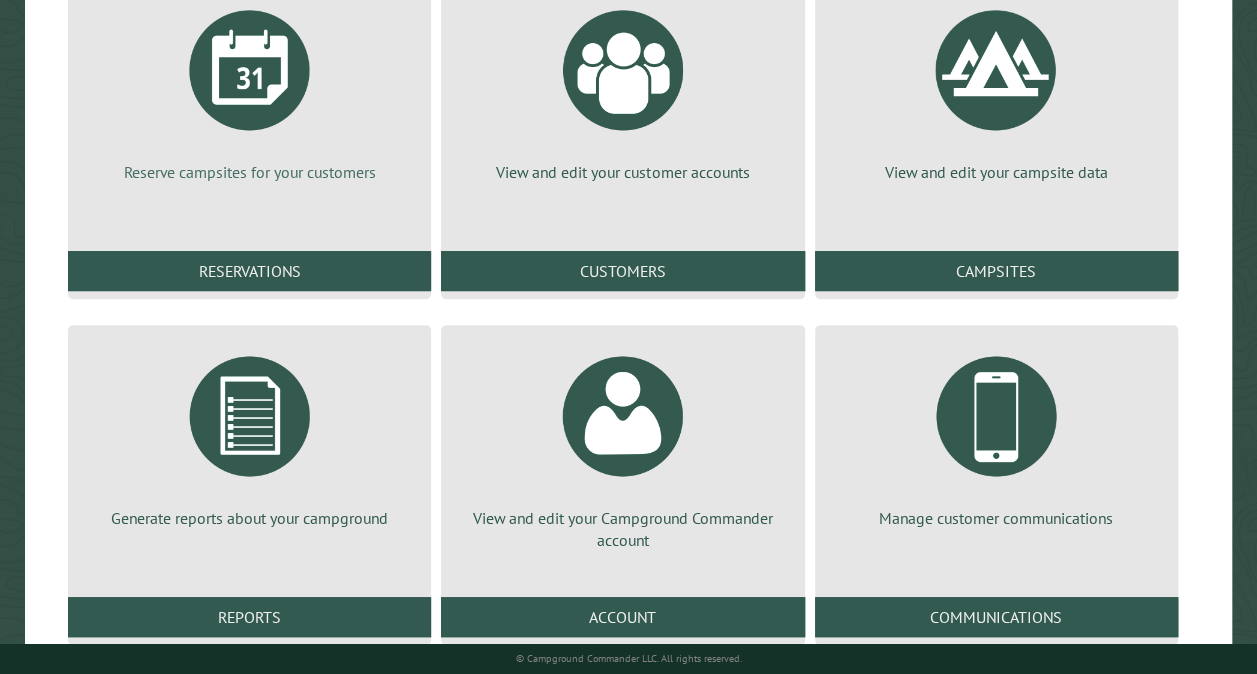 click at bounding box center (250, 70) 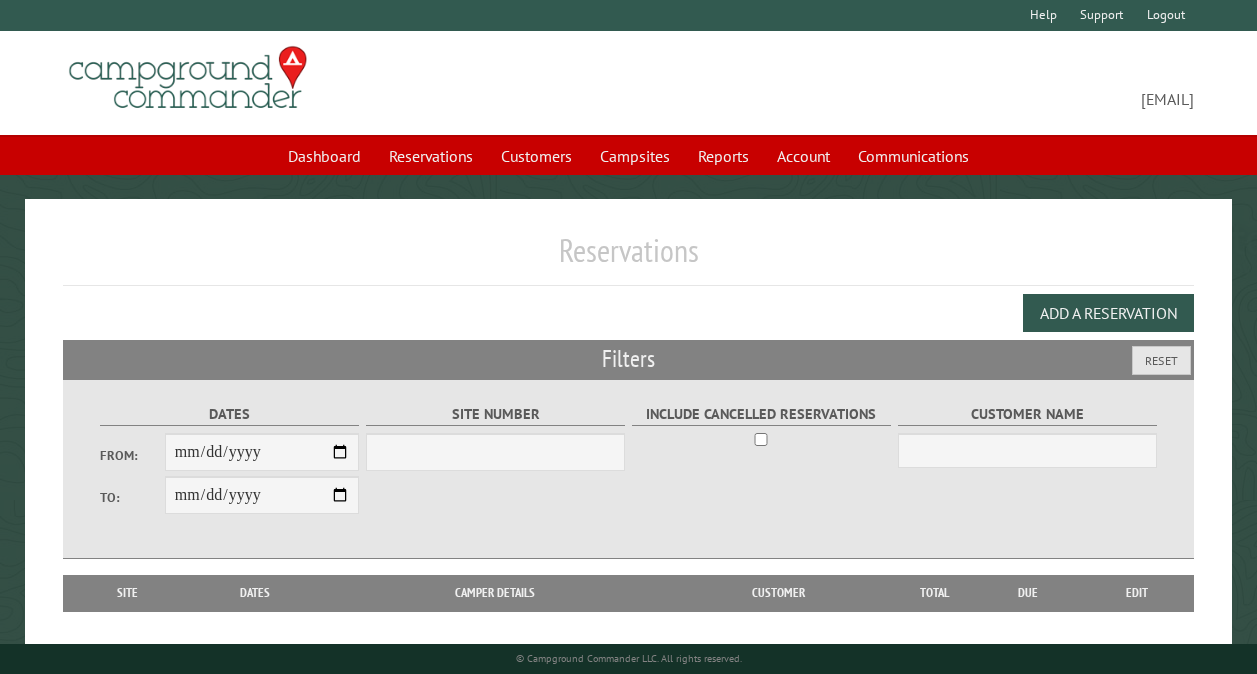 scroll, scrollTop: 0, scrollLeft: 0, axis: both 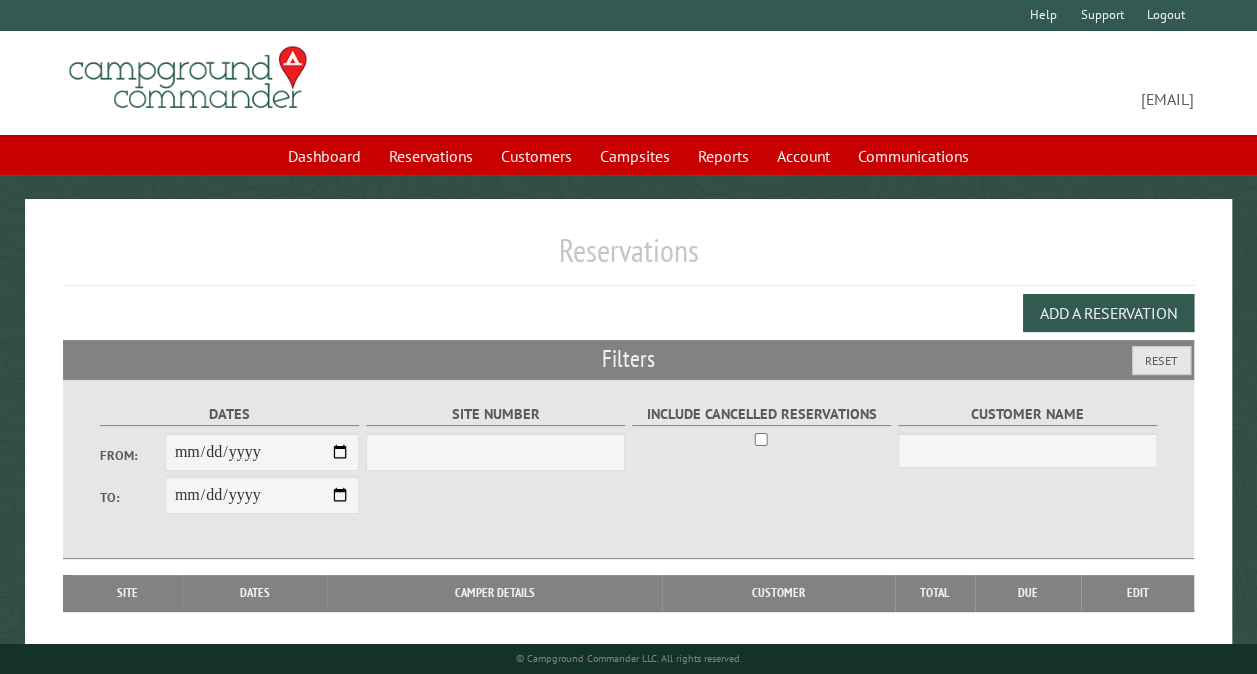 select on "***" 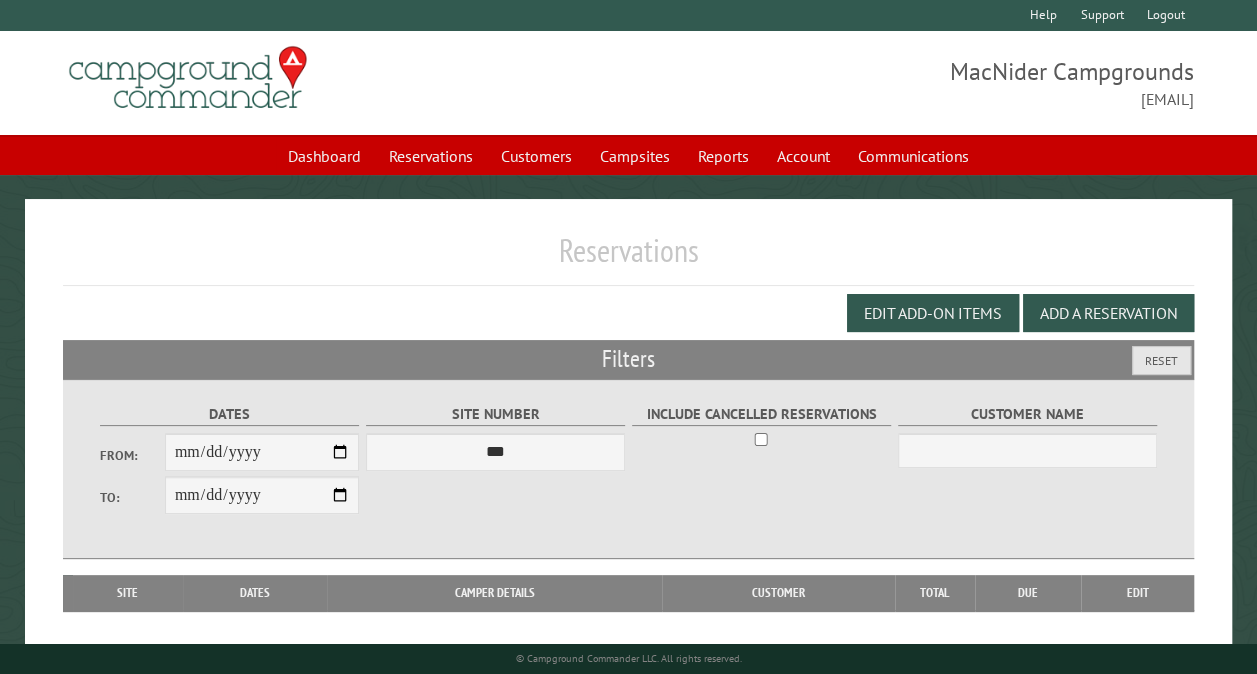 click on "From:" at bounding box center (262, 452) 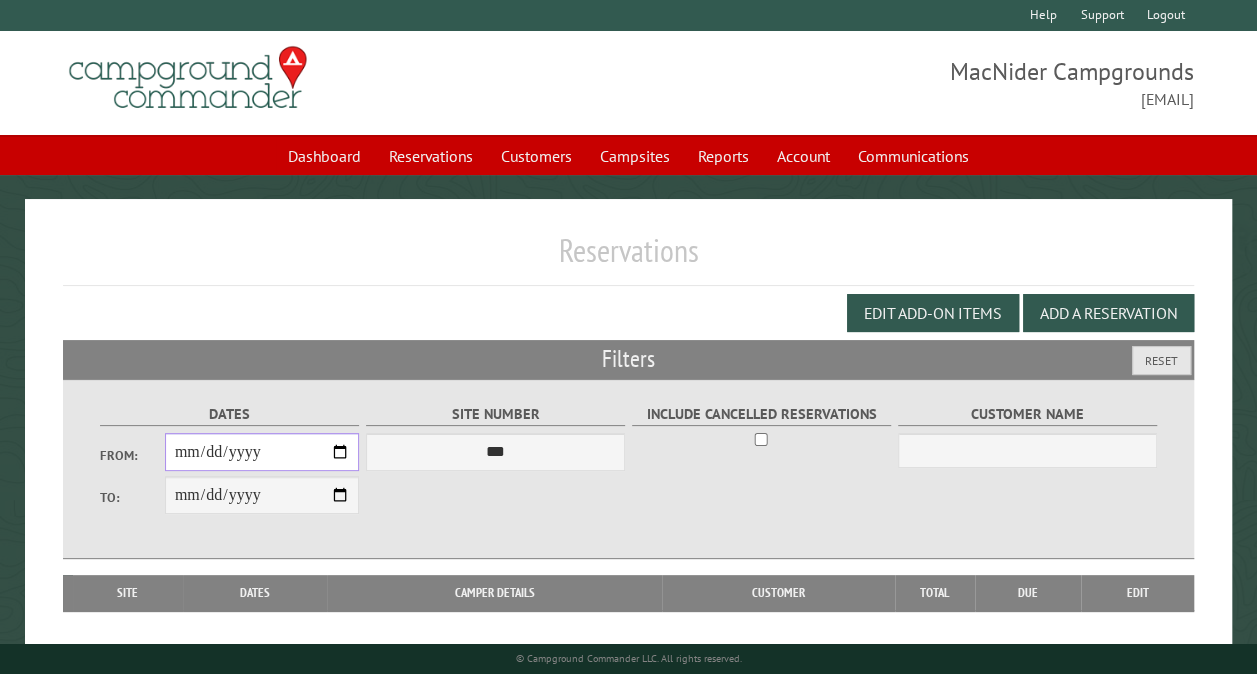 type on "**********" 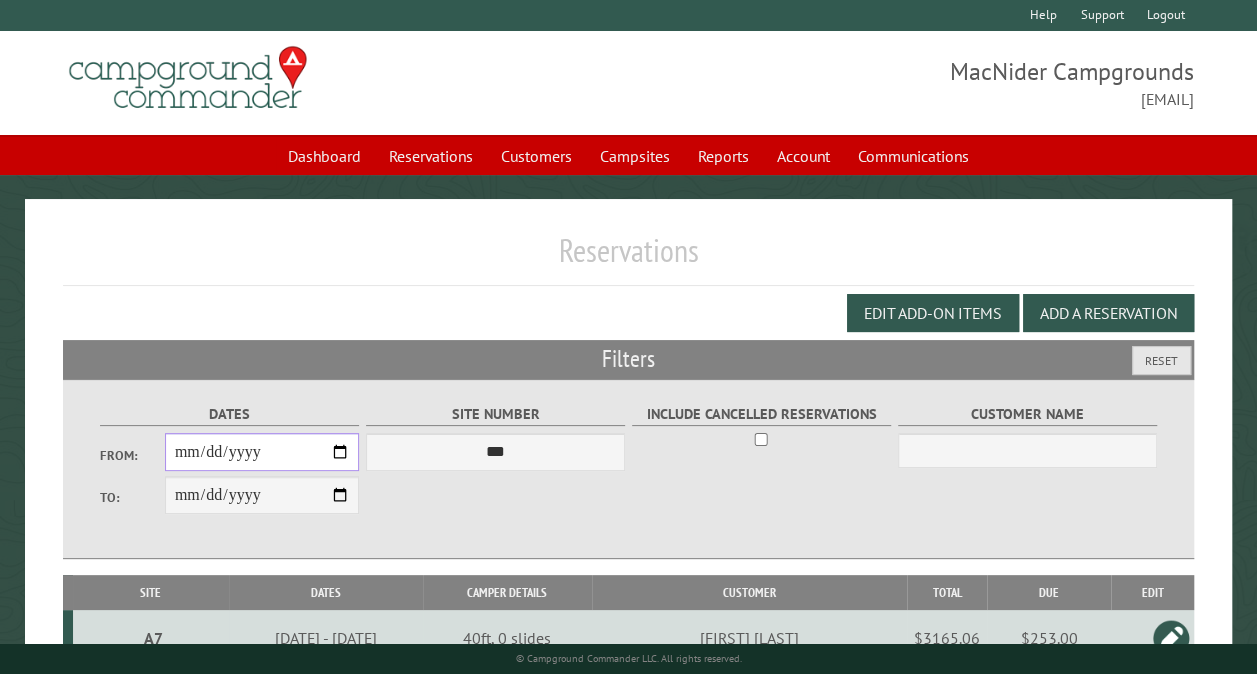 type on "**********" 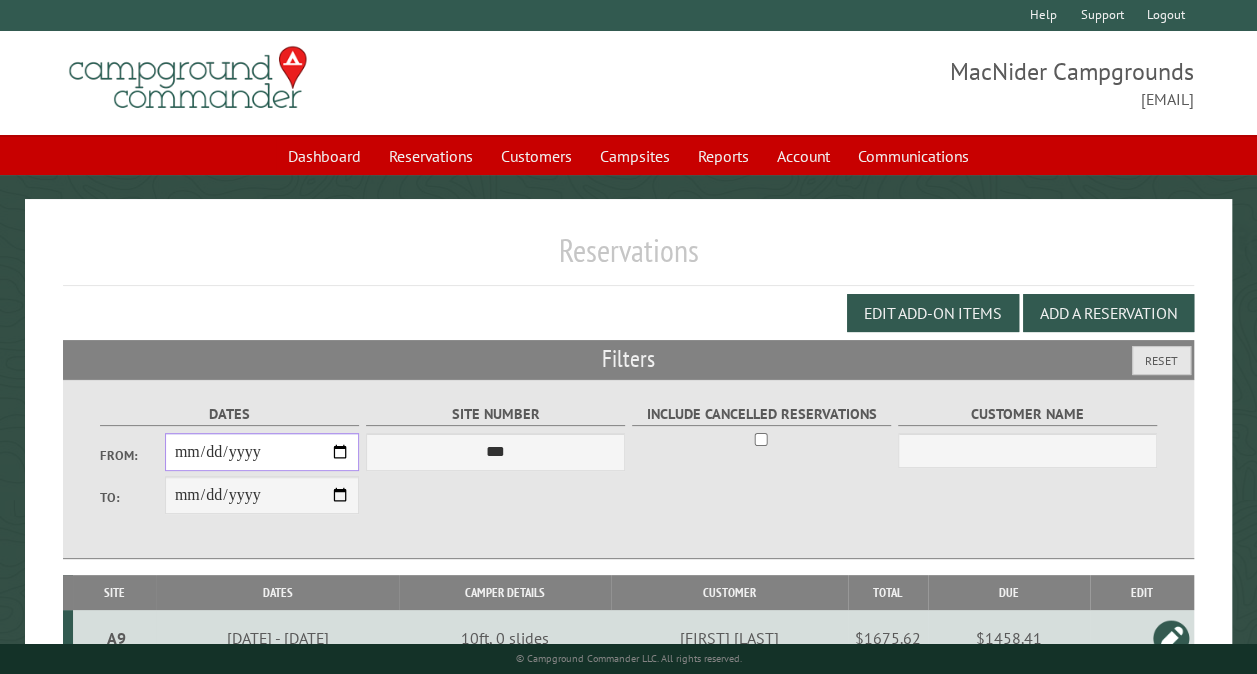 type on "**********" 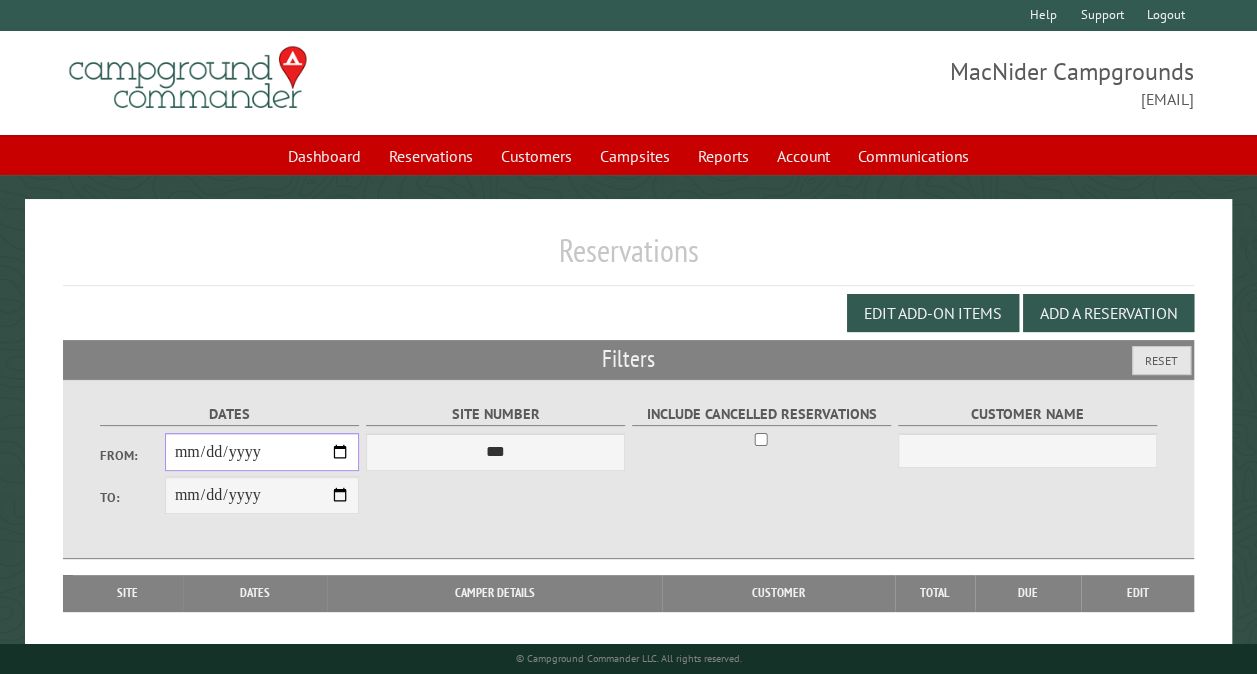type on "**********" 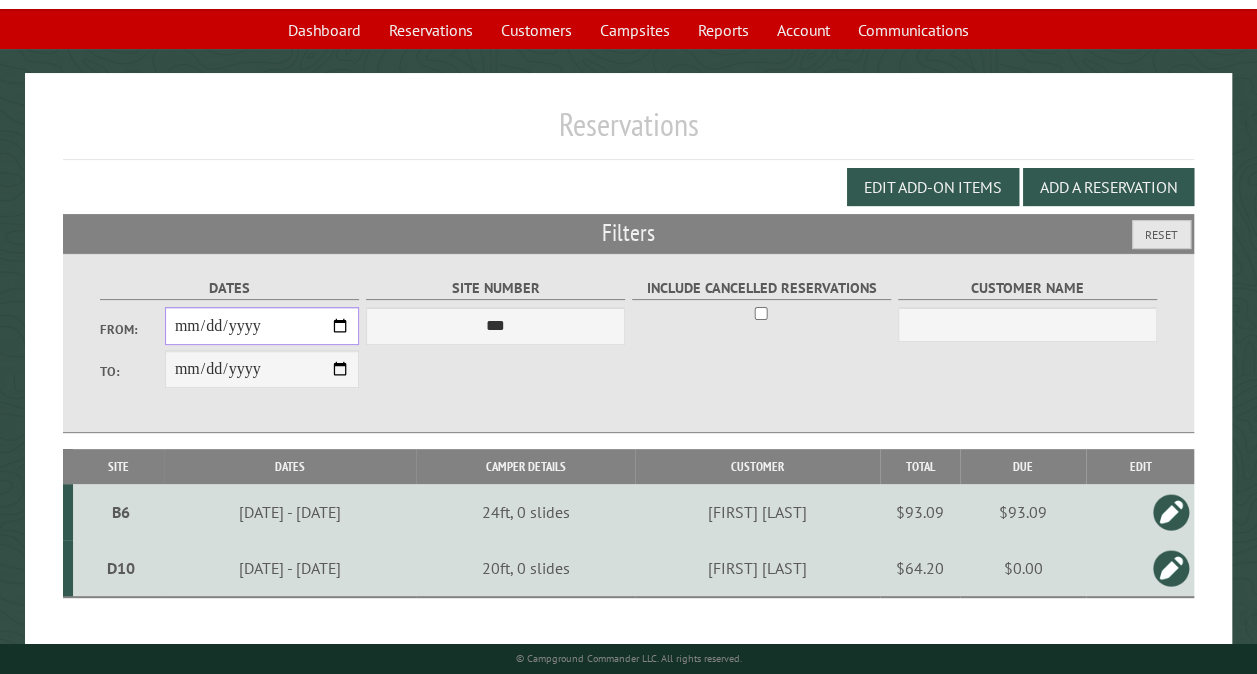scroll, scrollTop: 155, scrollLeft: 0, axis: vertical 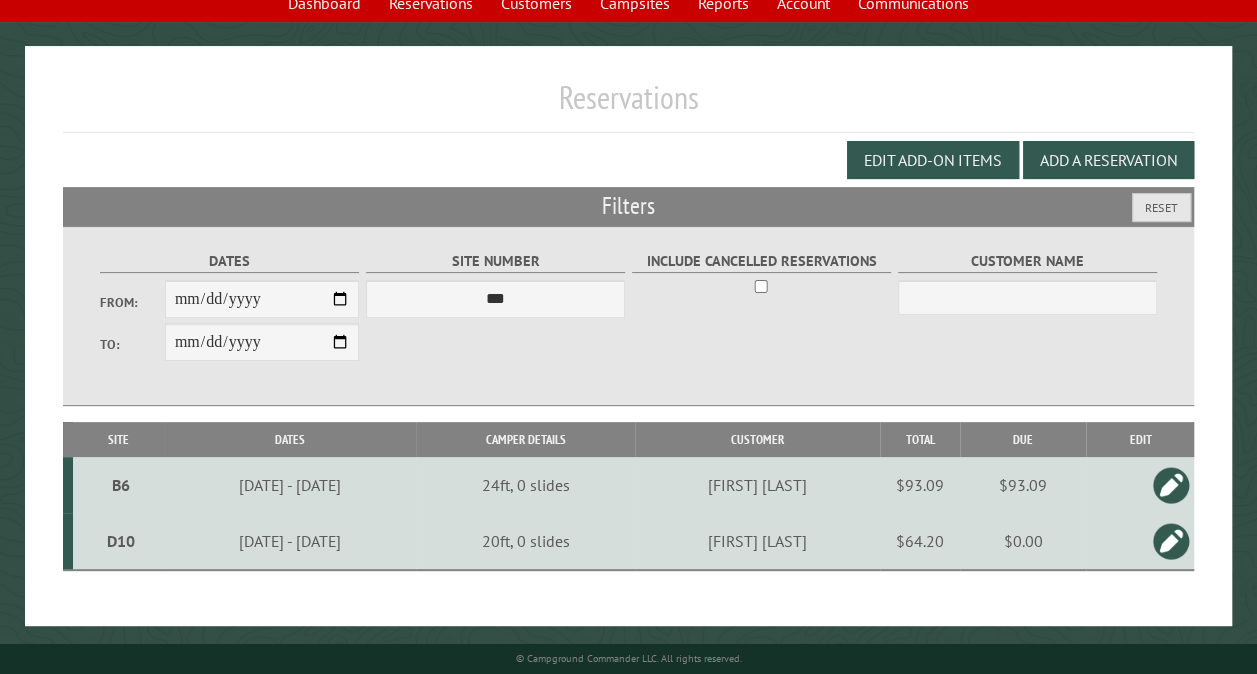 click on "B6" at bounding box center (121, 485) 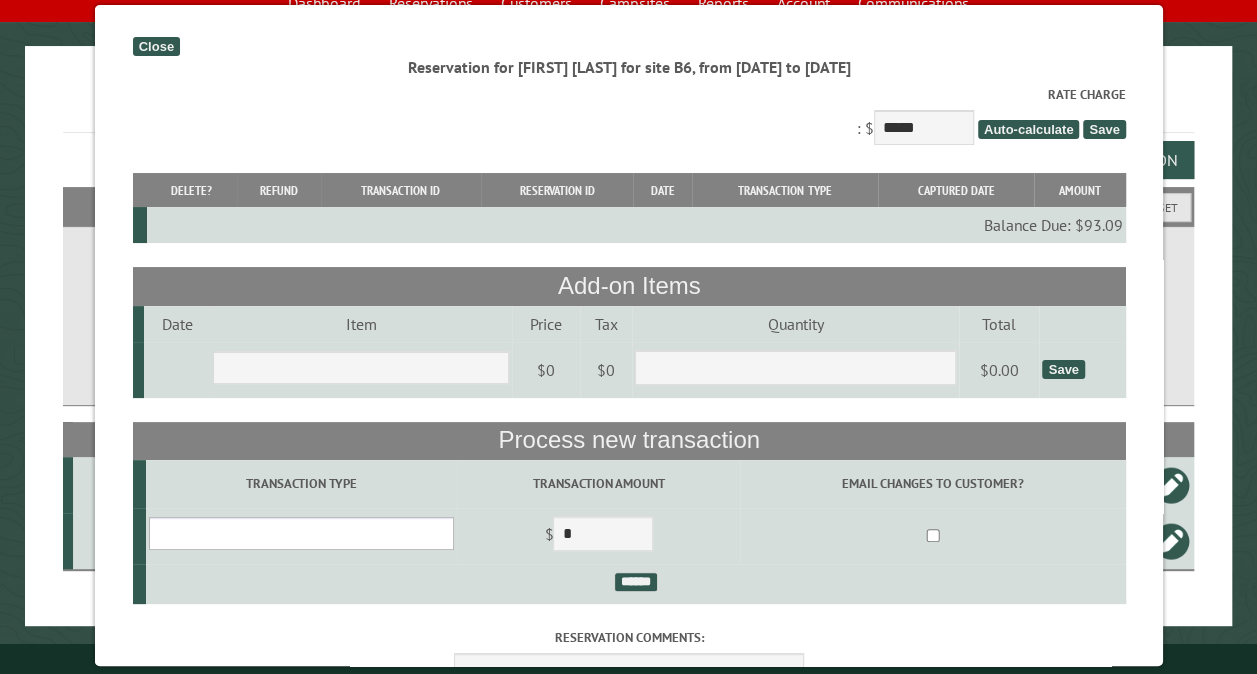 click on "**********" at bounding box center [300, 533] 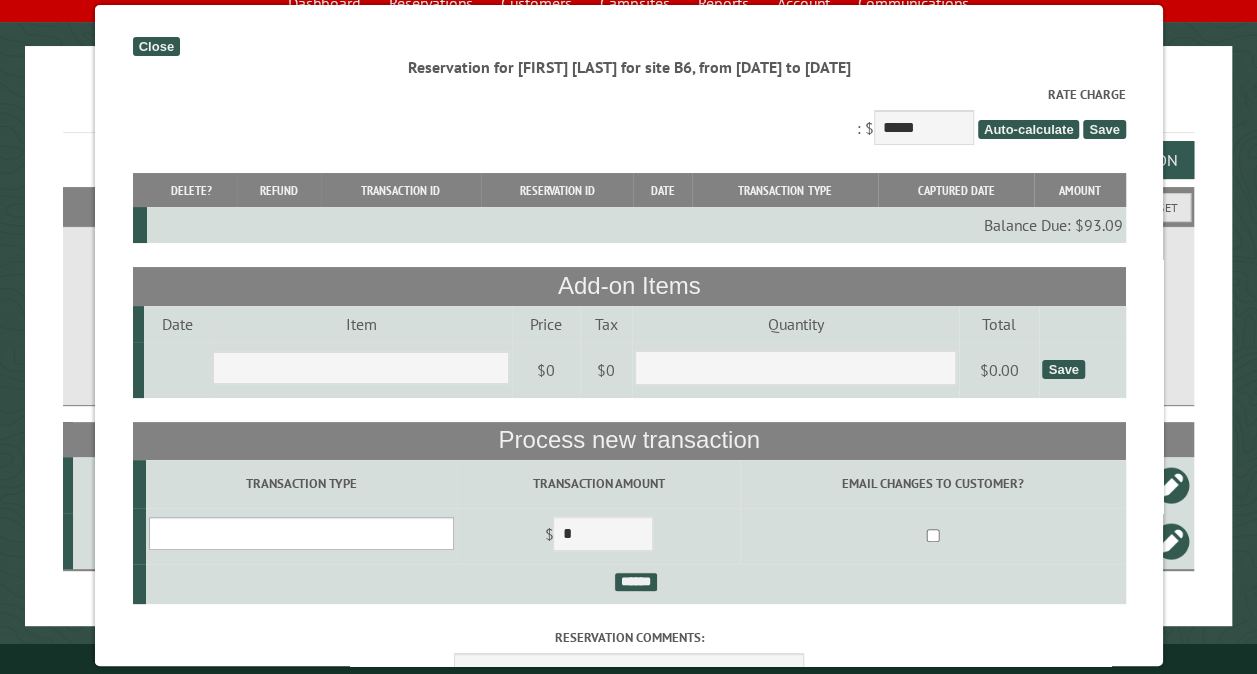 select on "*" 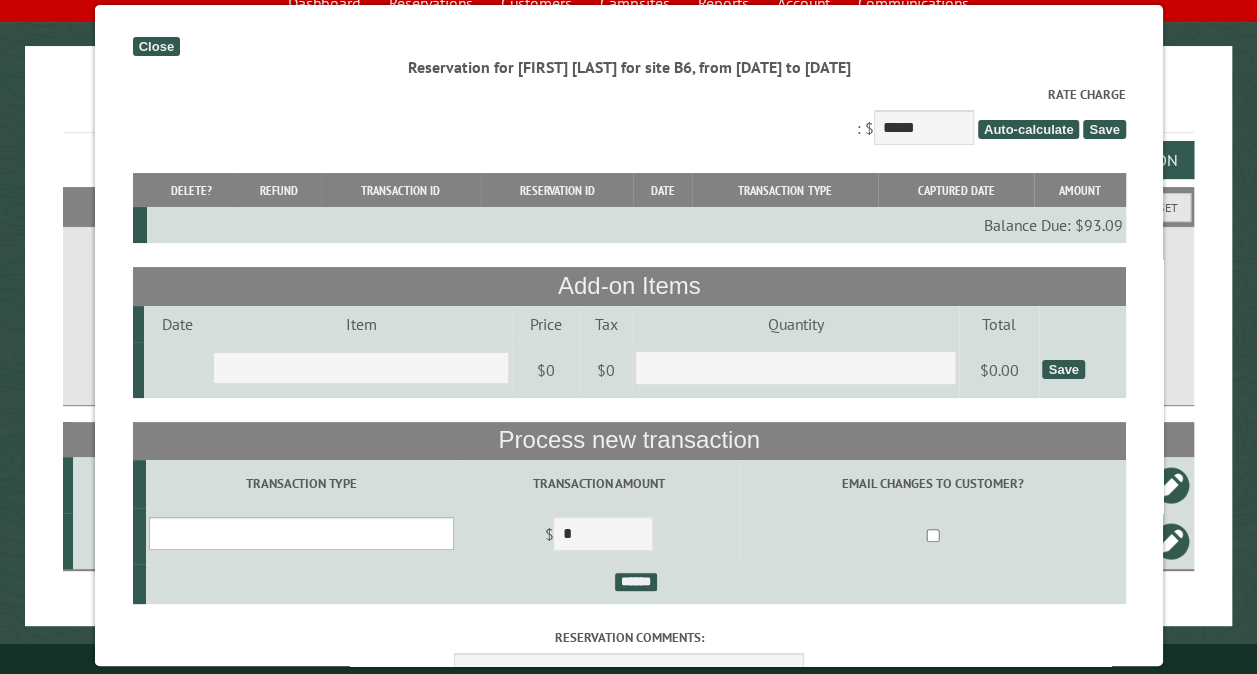 click on "**********" at bounding box center (300, 533) 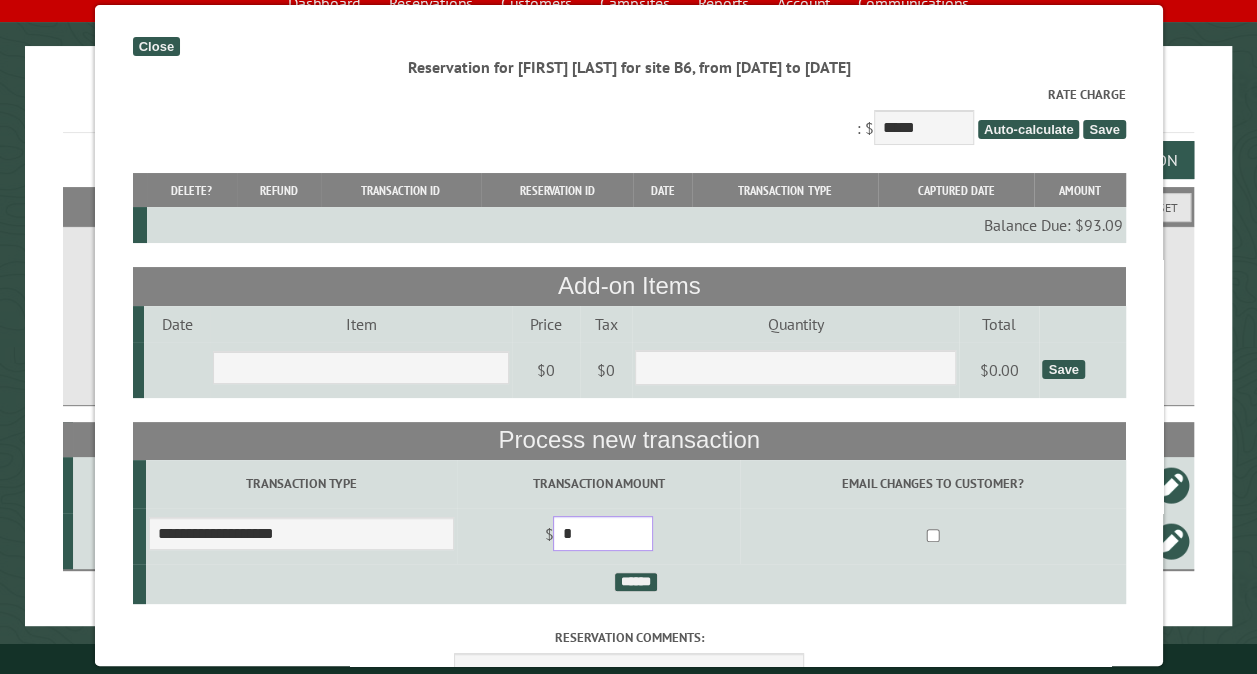 click on "*" at bounding box center (603, 533) 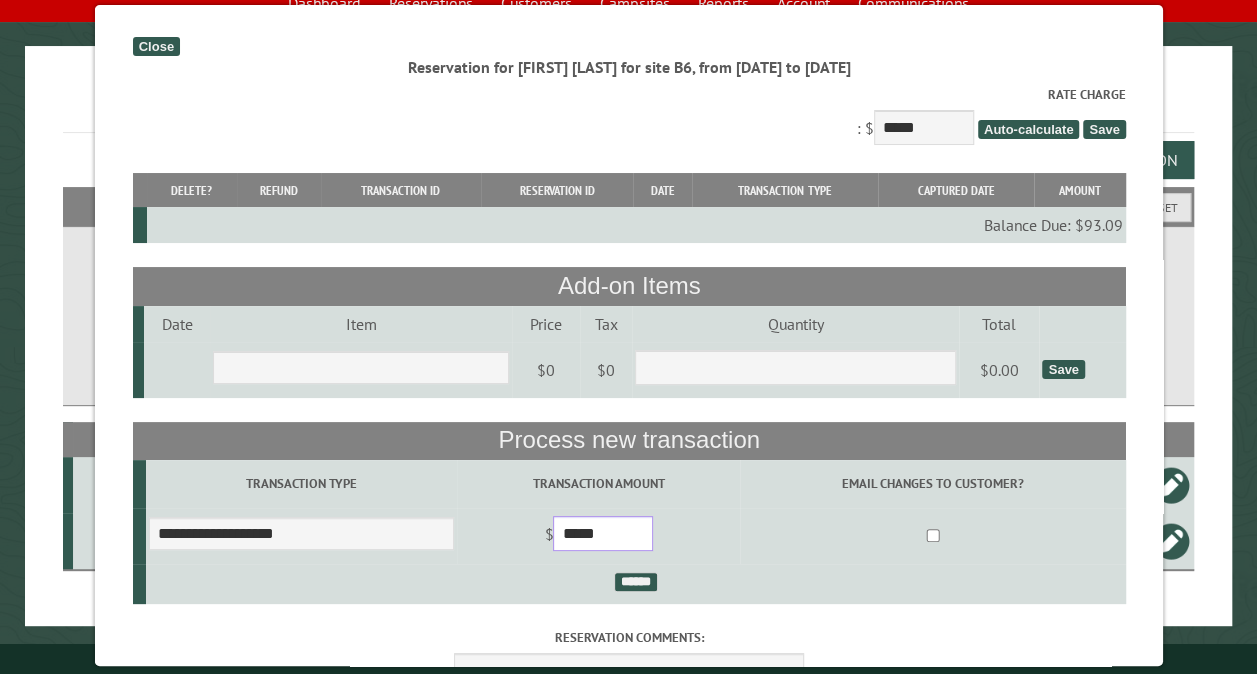 type on "*****" 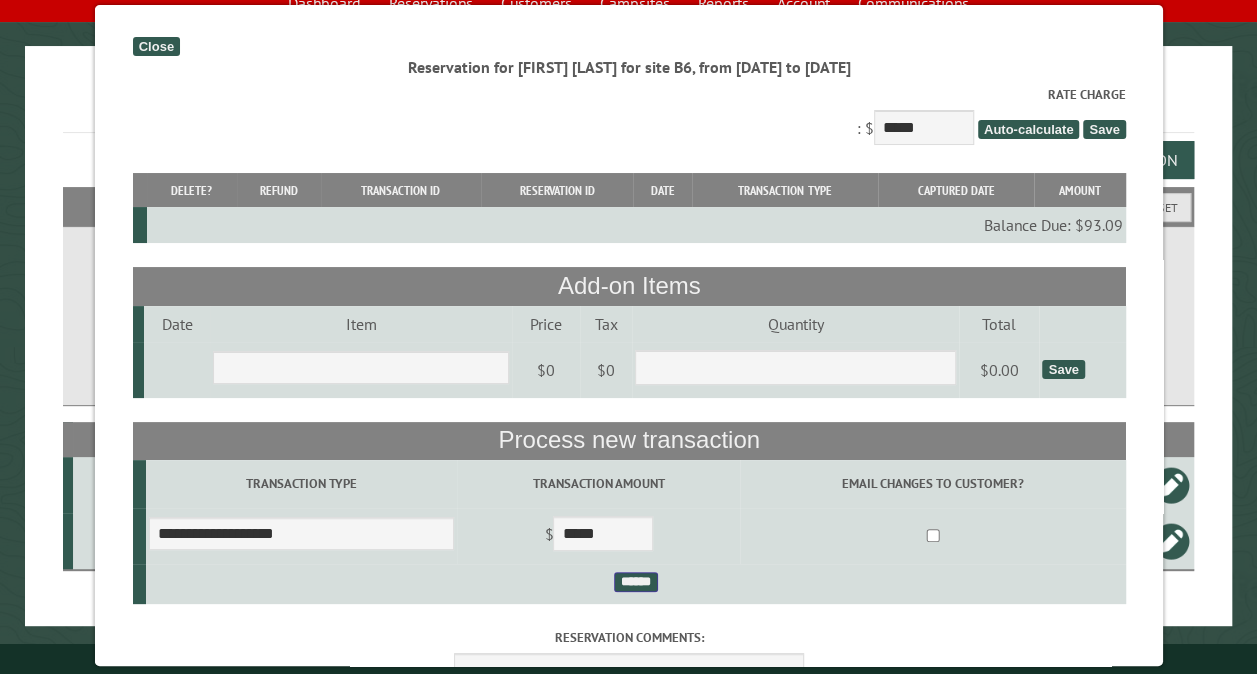 click on "******" at bounding box center [635, 582] 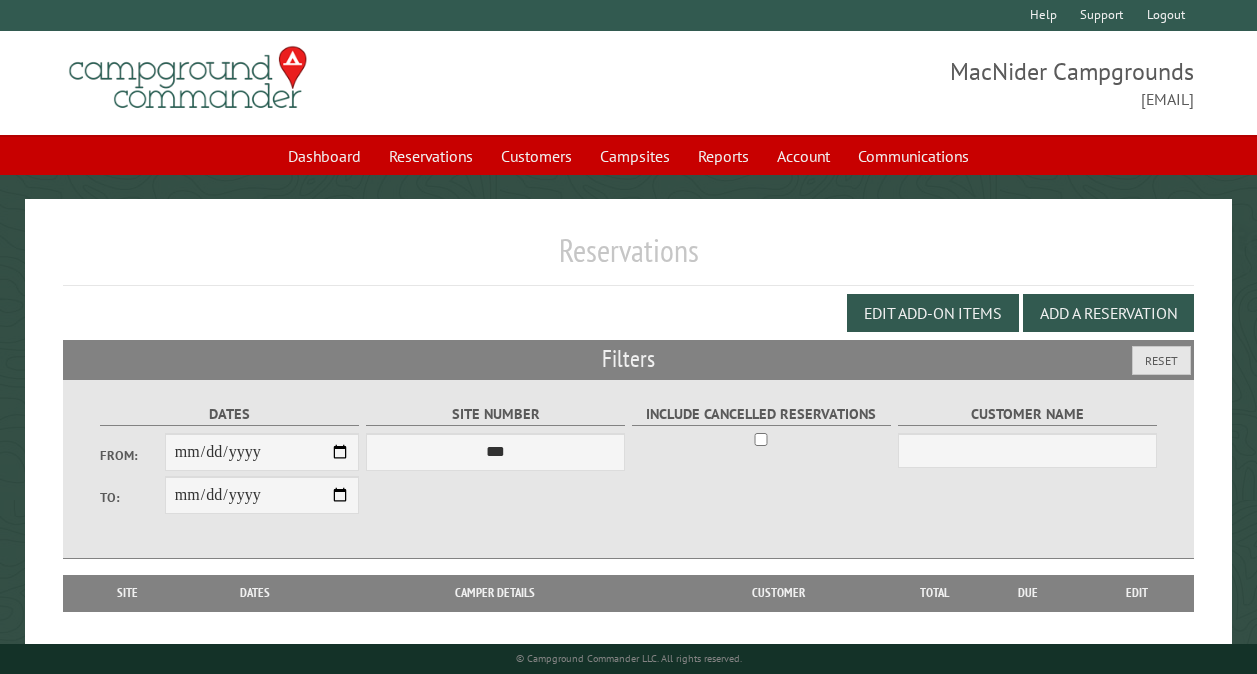 scroll, scrollTop: 112, scrollLeft: 0, axis: vertical 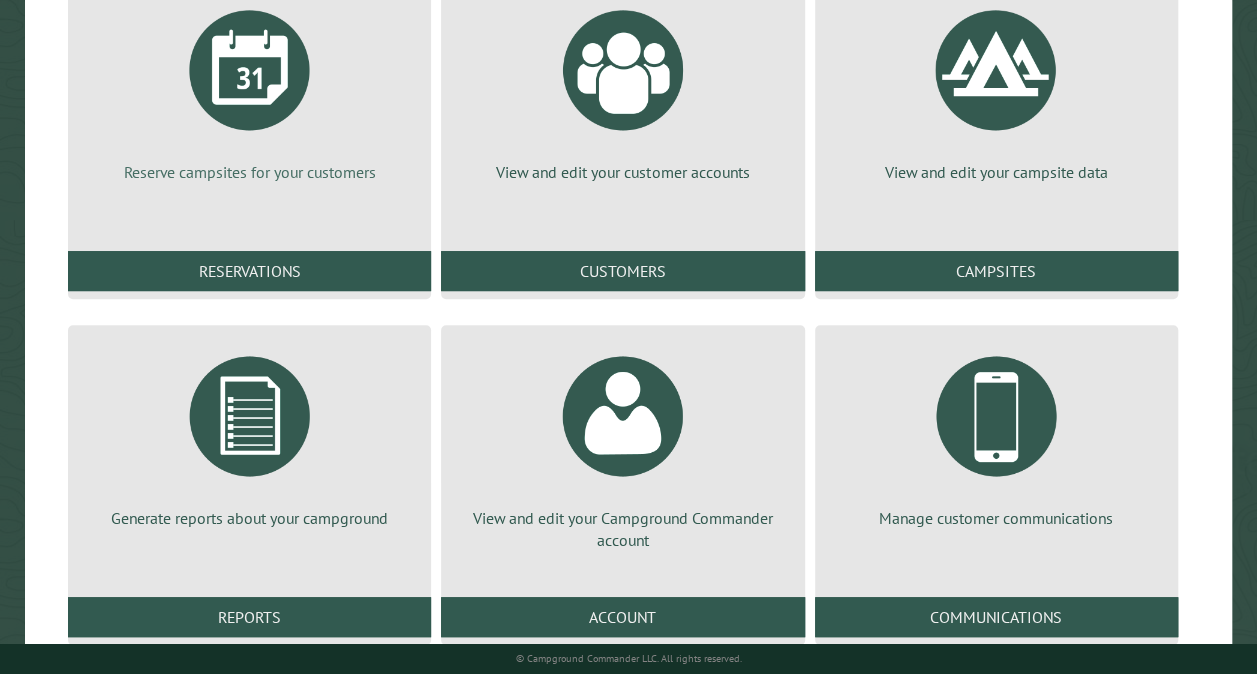click at bounding box center (250, 70) 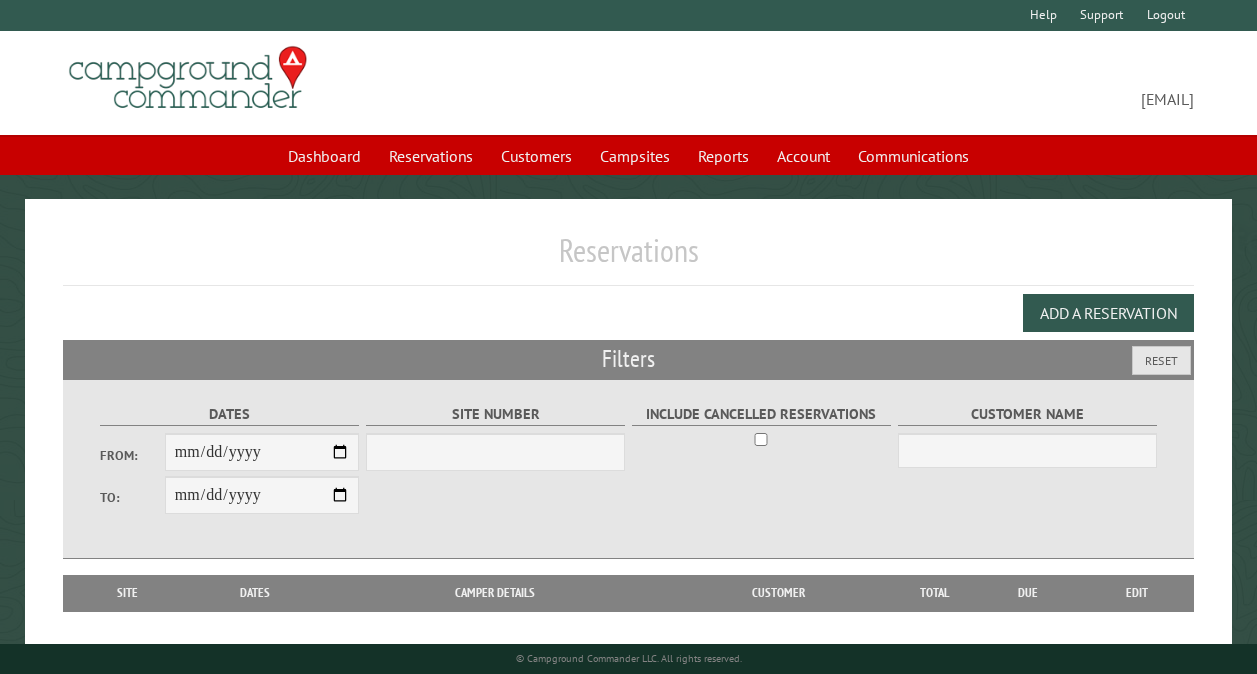 scroll, scrollTop: 0, scrollLeft: 0, axis: both 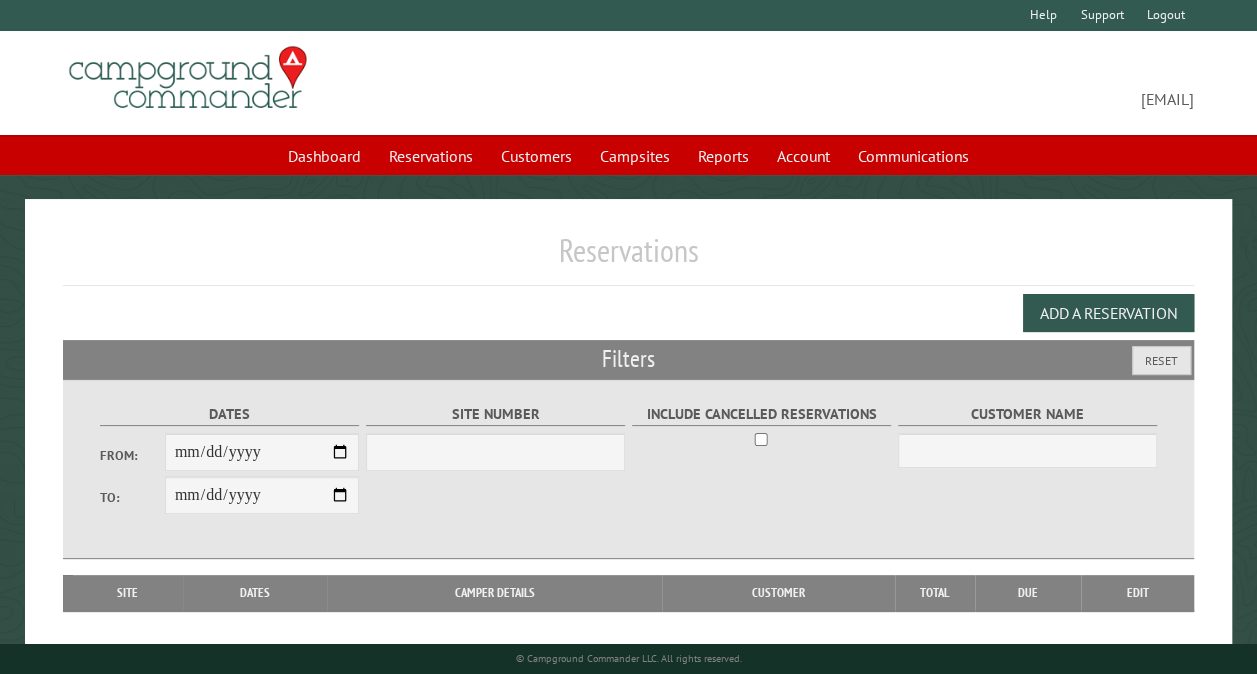 select on "***" 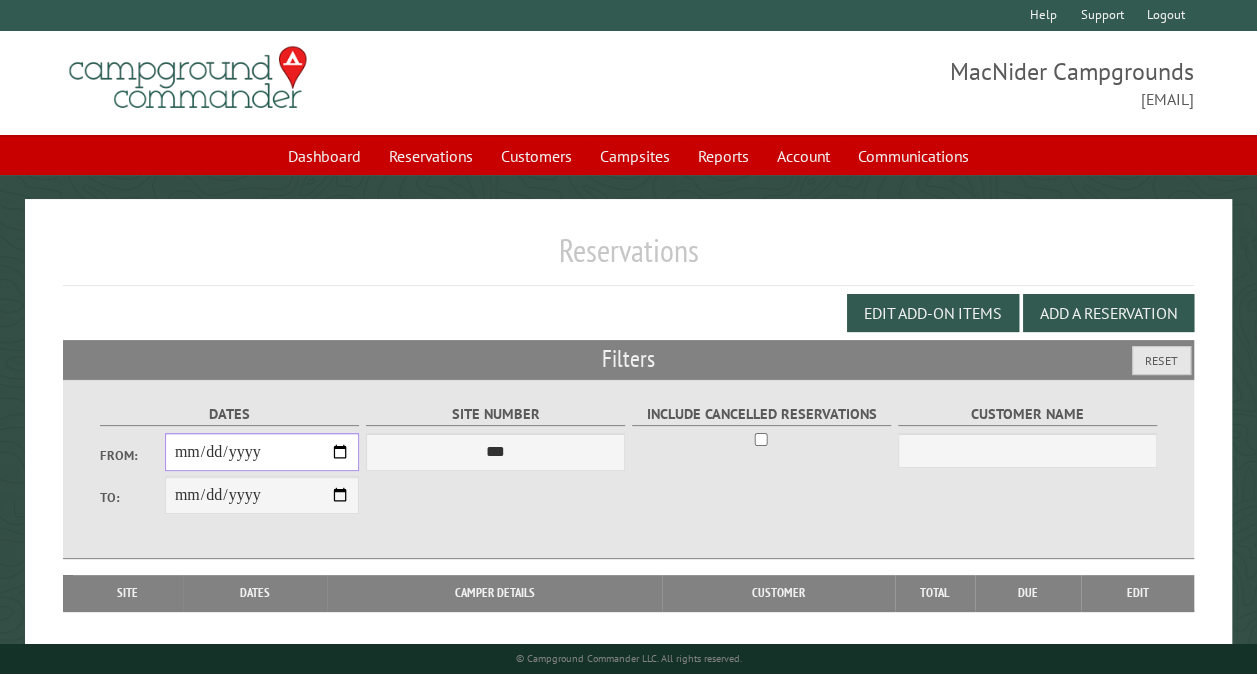 click on "From:" at bounding box center (262, 452) 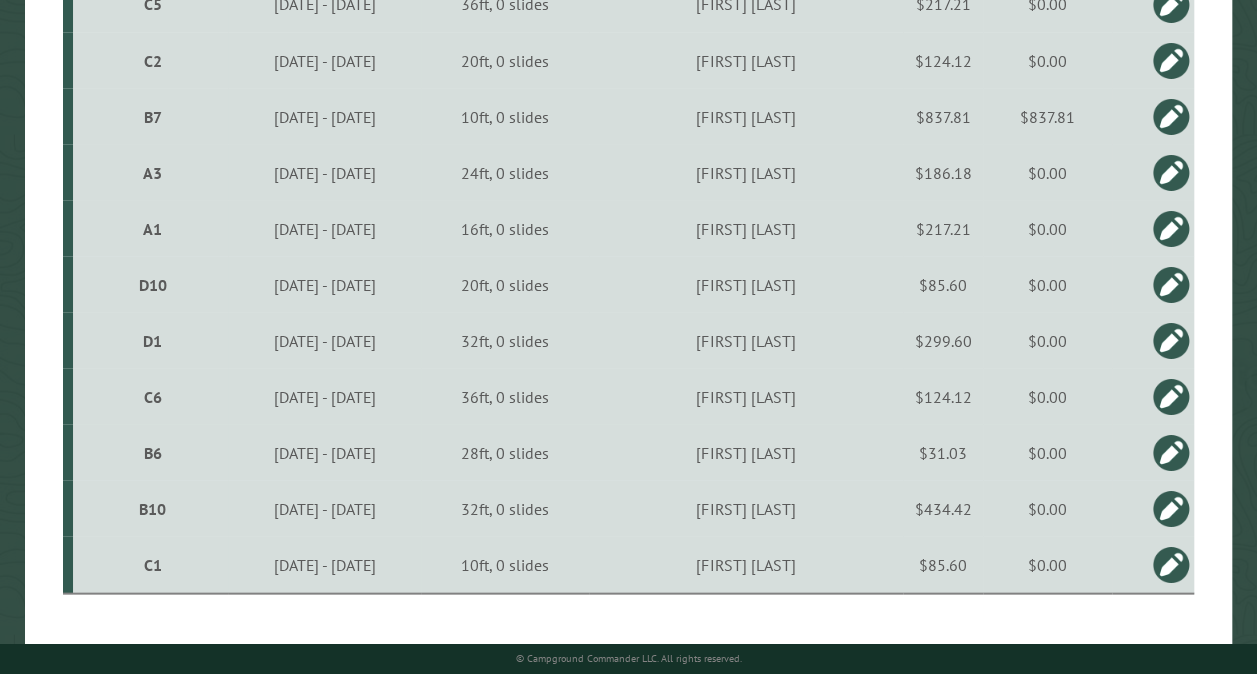 scroll, scrollTop: 1891, scrollLeft: 0, axis: vertical 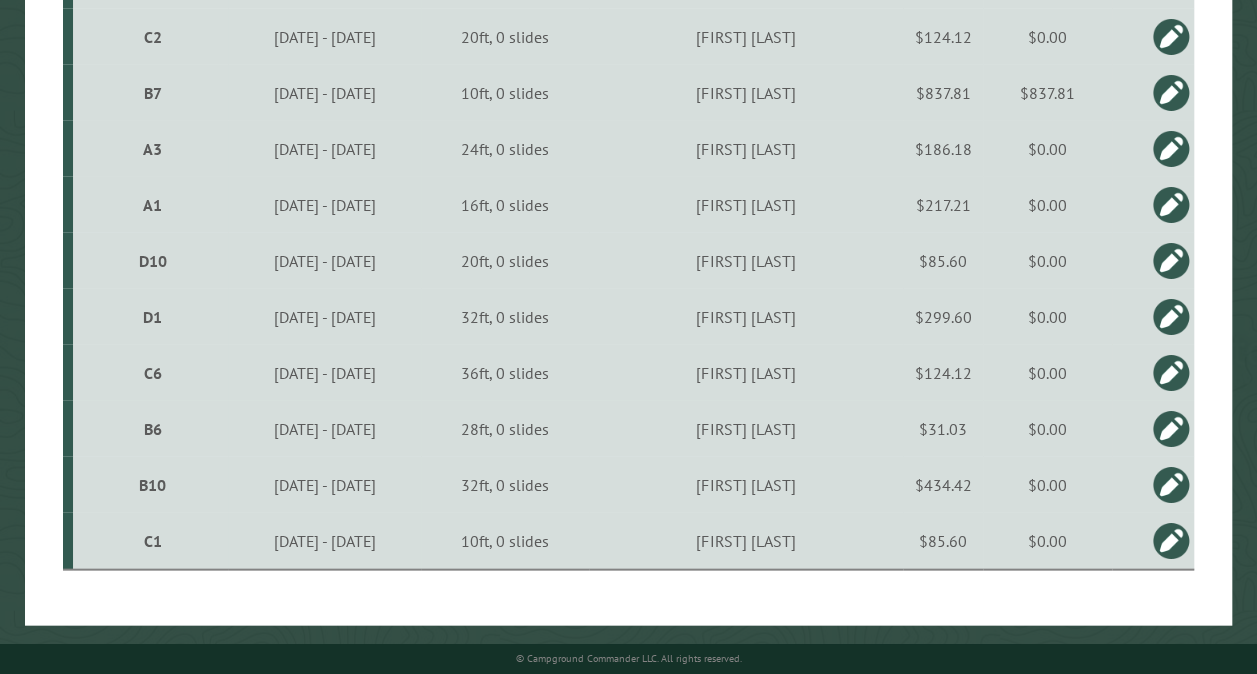click on "C1" at bounding box center [153, 541] 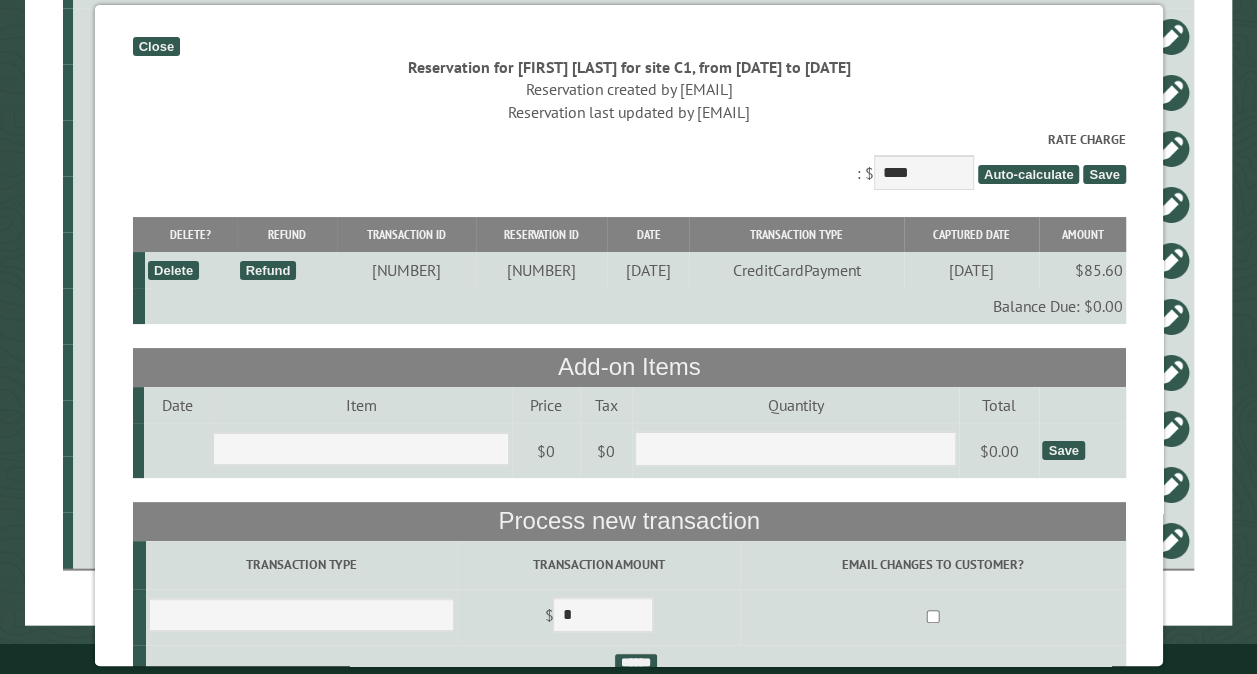 click on "Close" at bounding box center [155, 46] 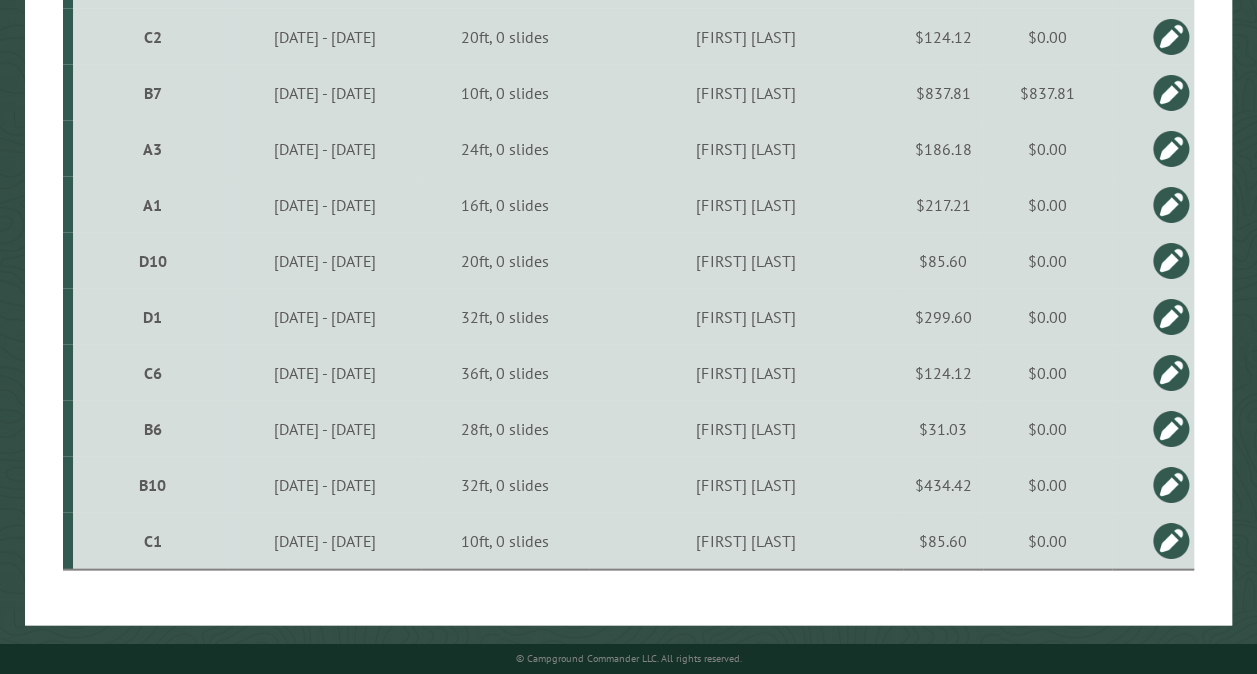 click on "**********" at bounding box center [628, -532] 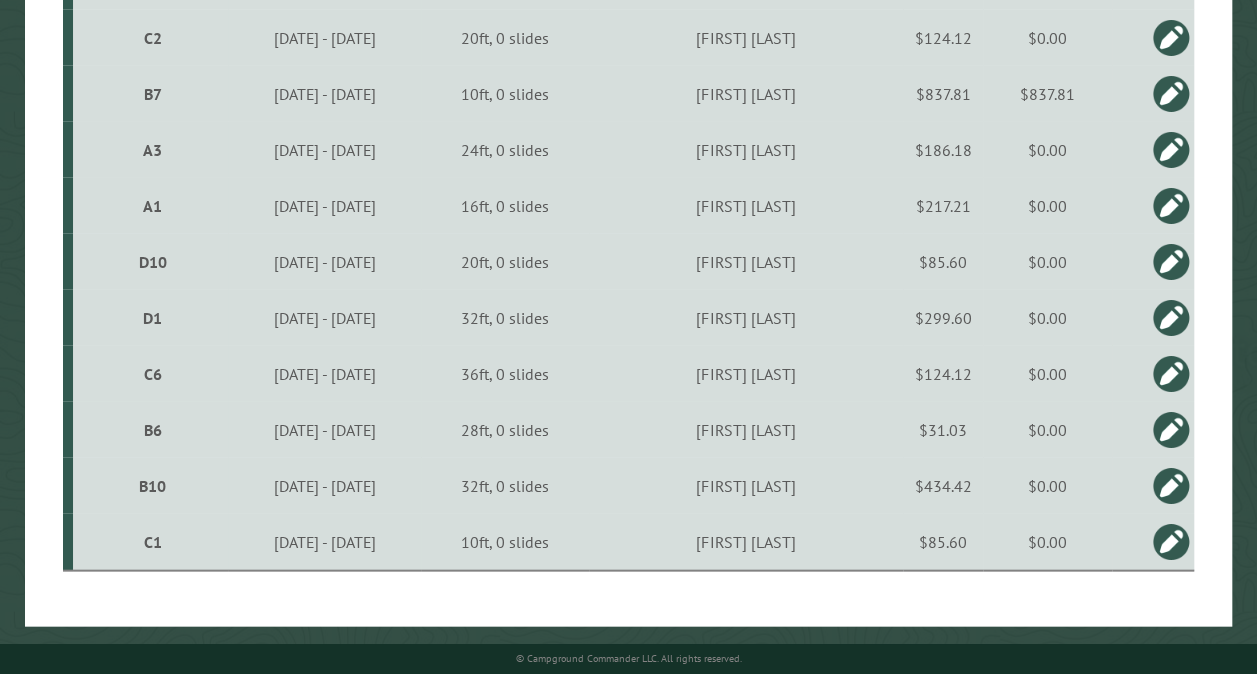 scroll, scrollTop: 1886, scrollLeft: 0, axis: vertical 